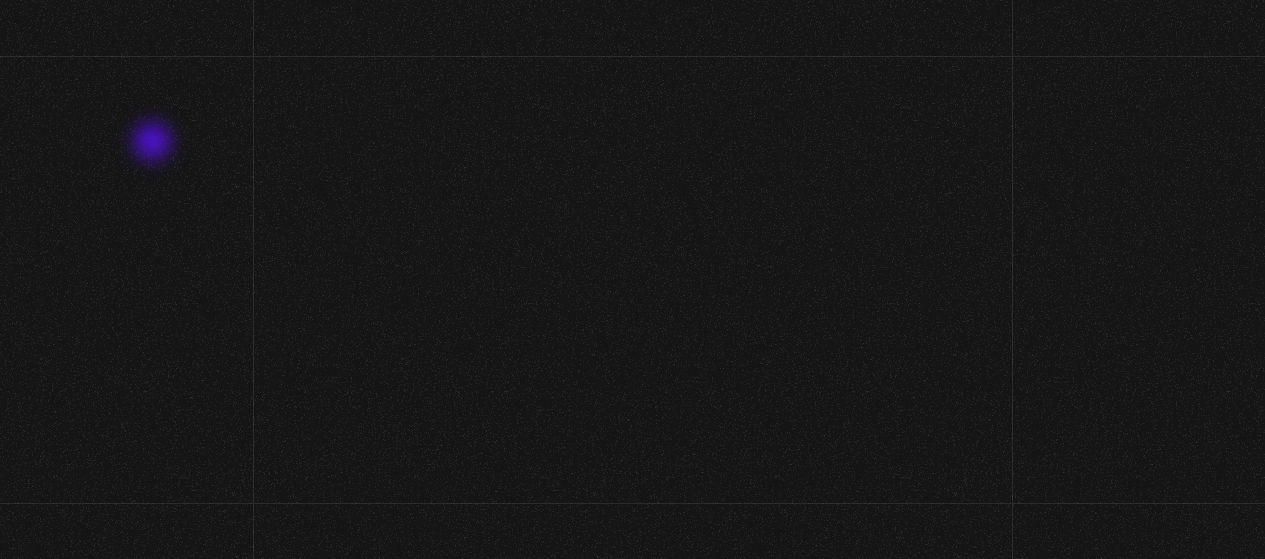 scroll, scrollTop: 0, scrollLeft: 0, axis: both 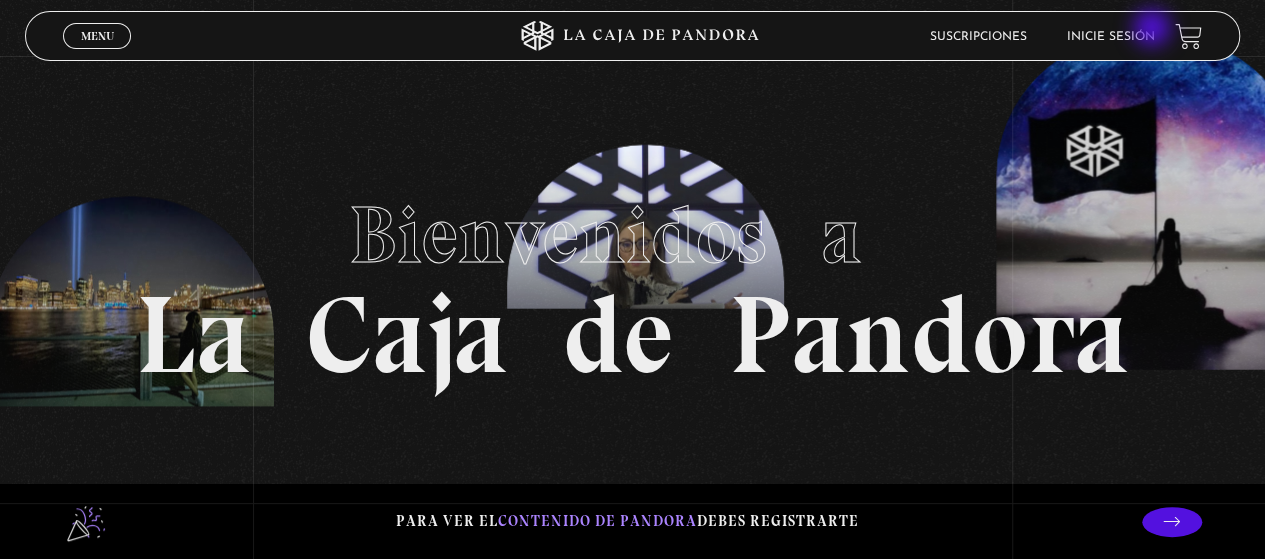 click on "Inicie sesión" at bounding box center [1111, 37] 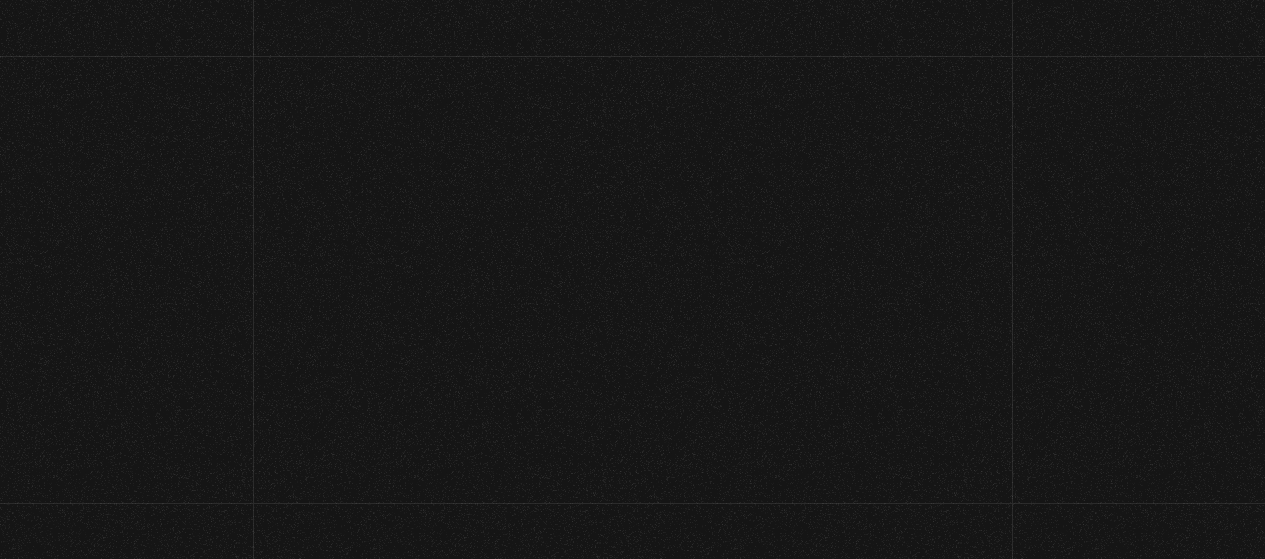 scroll, scrollTop: 0, scrollLeft: 0, axis: both 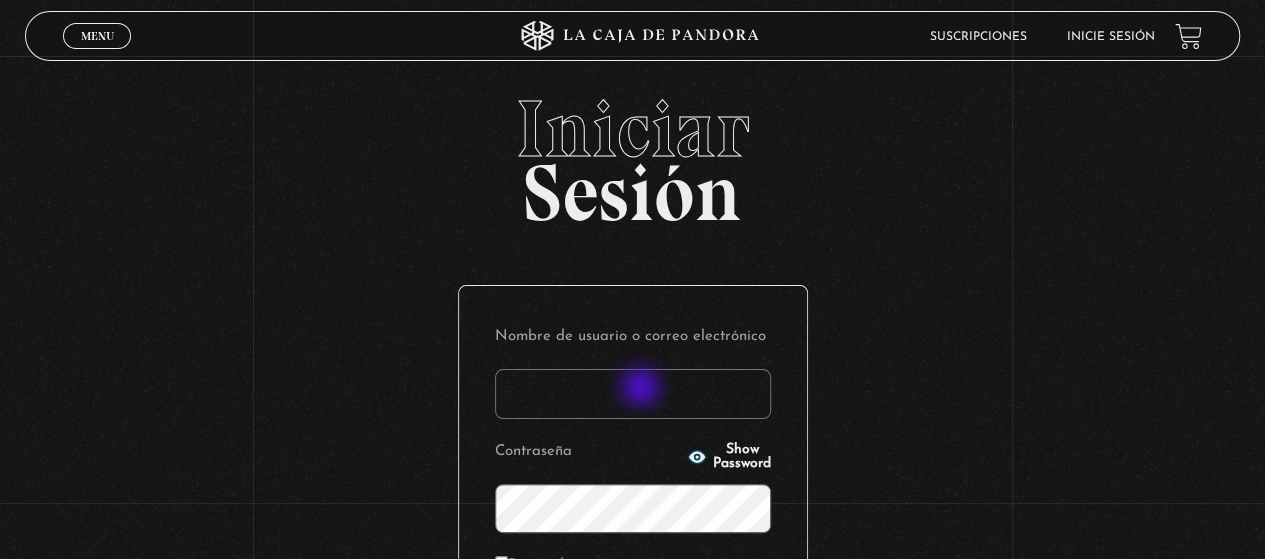 click on "Nombre de usuario o correo electrónico" at bounding box center [633, 394] 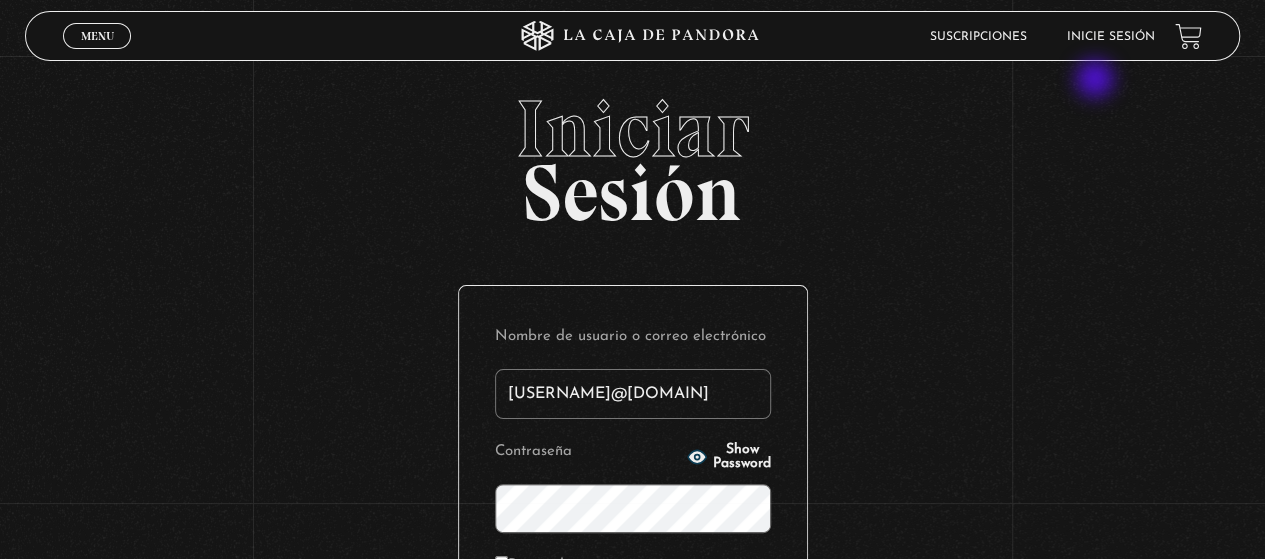 type on "[USERNAME]@[DOMAIN]" 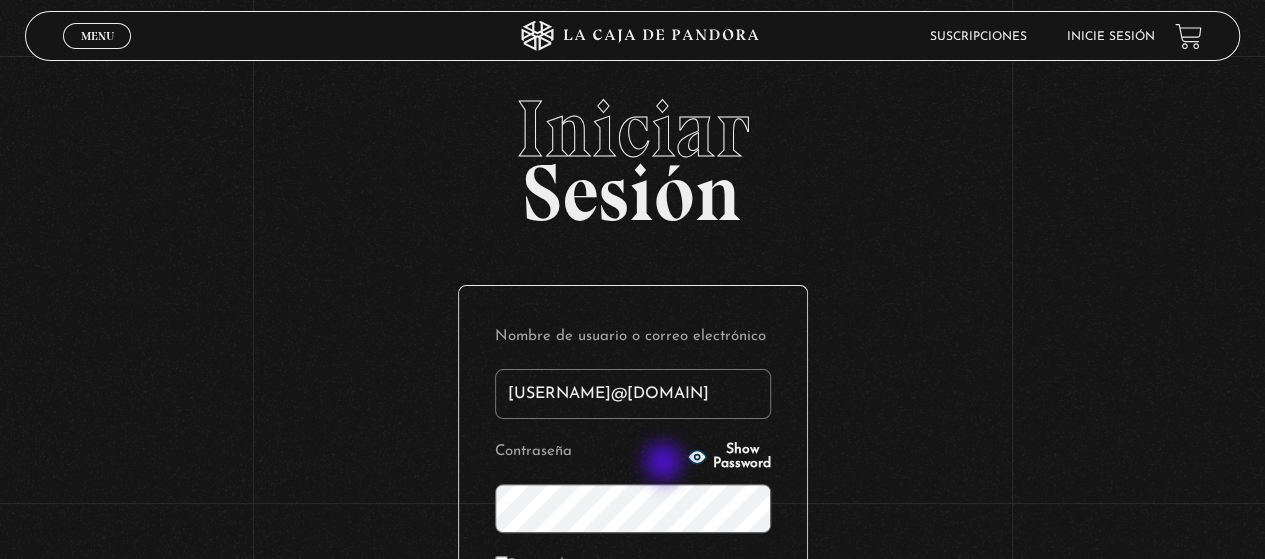 click 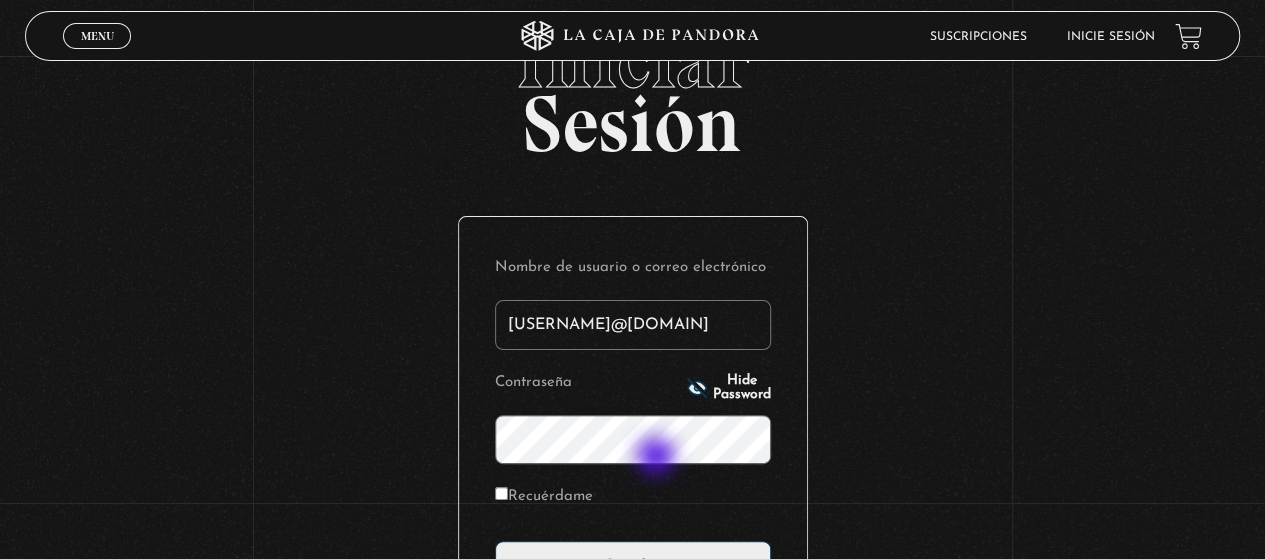 scroll, scrollTop: 100, scrollLeft: 0, axis: vertical 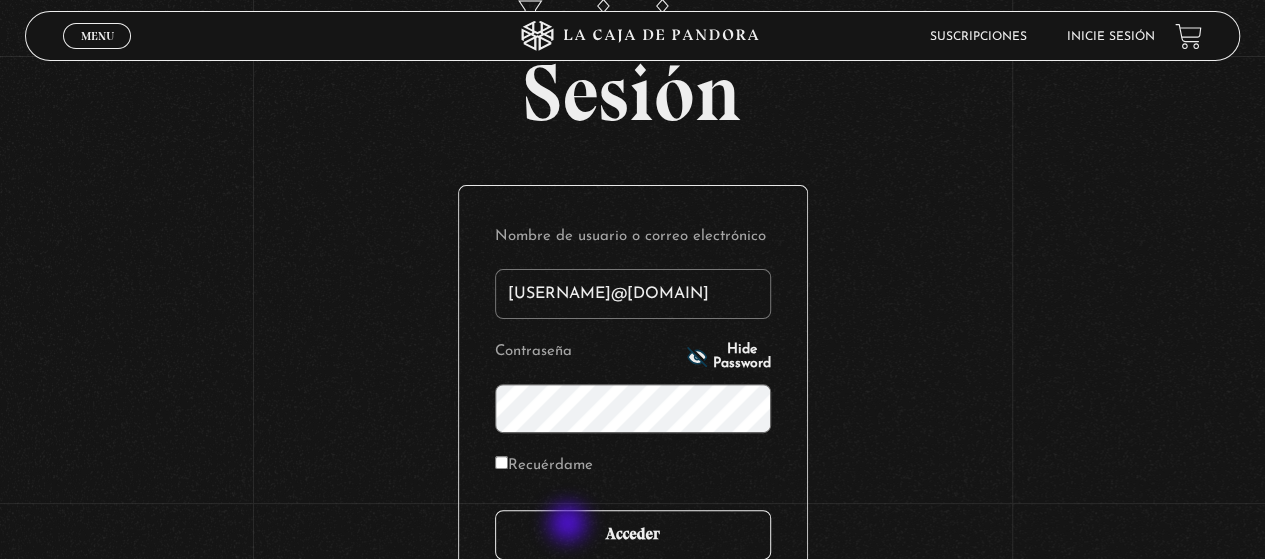 click on "Acceder" at bounding box center (633, 535) 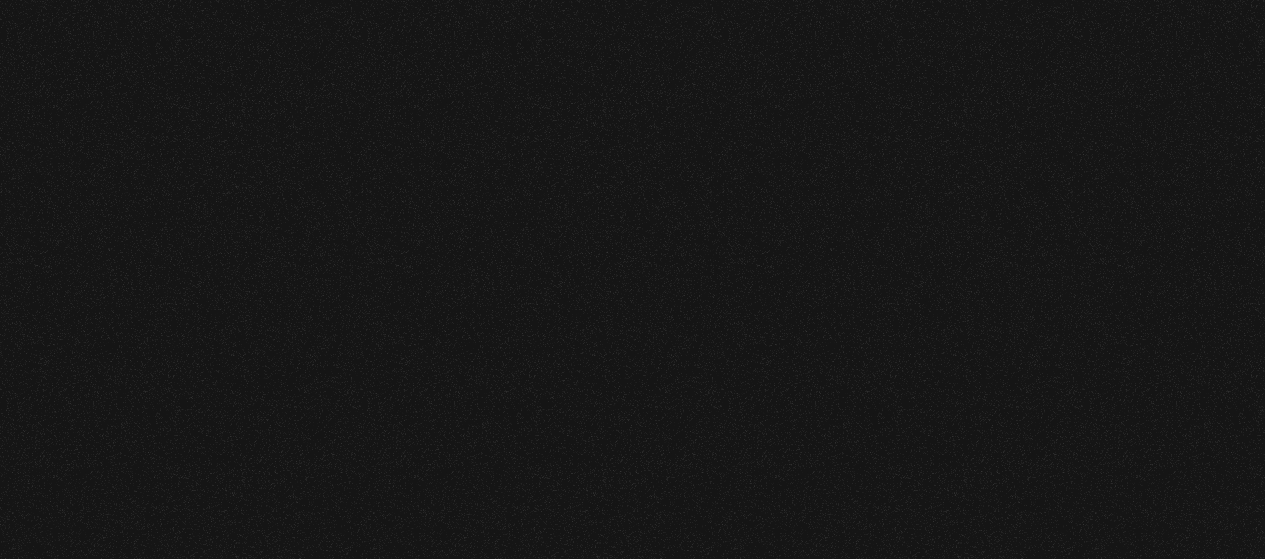 scroll, scrollTop: 0, scrollLeft: 0, axis: both 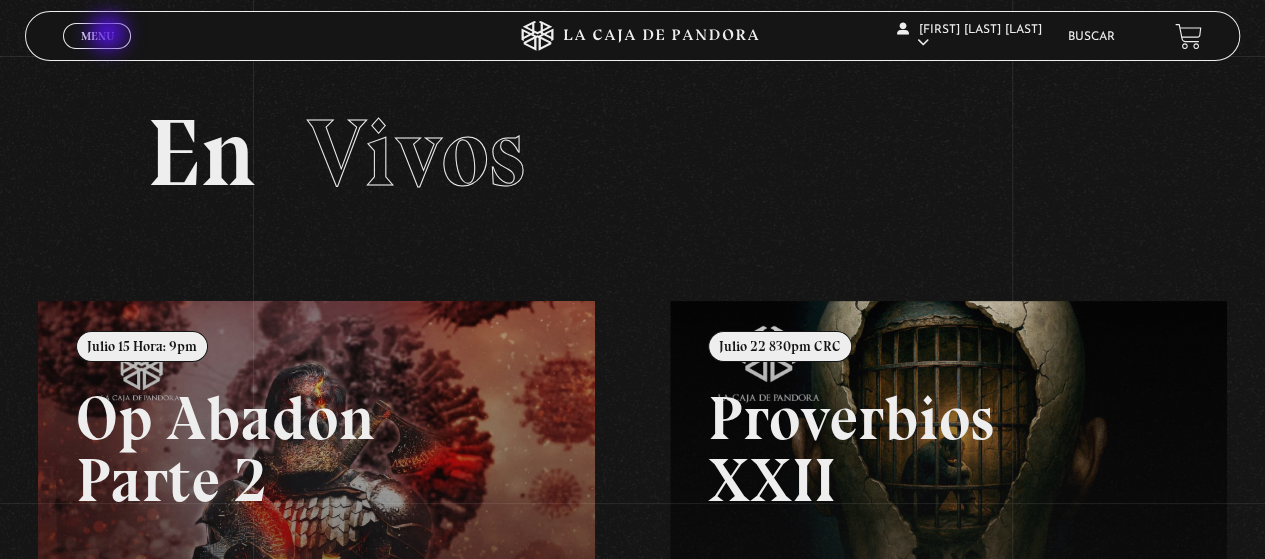 click on "Menu" at bounding box center [97, 36] 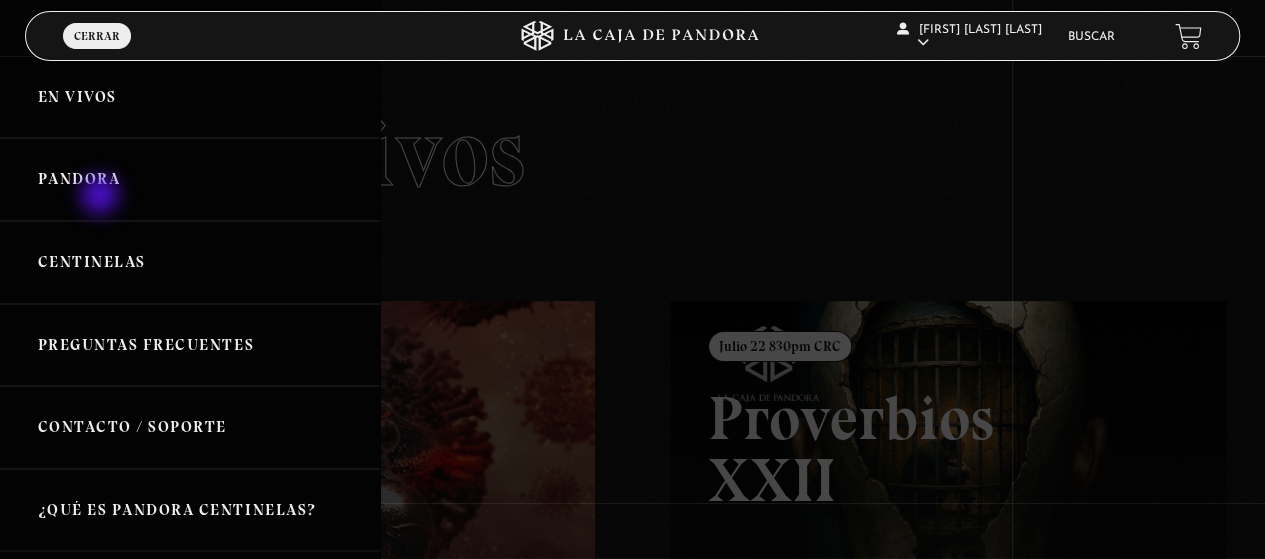 click on "Pandora" at bounding box center (190, 179) 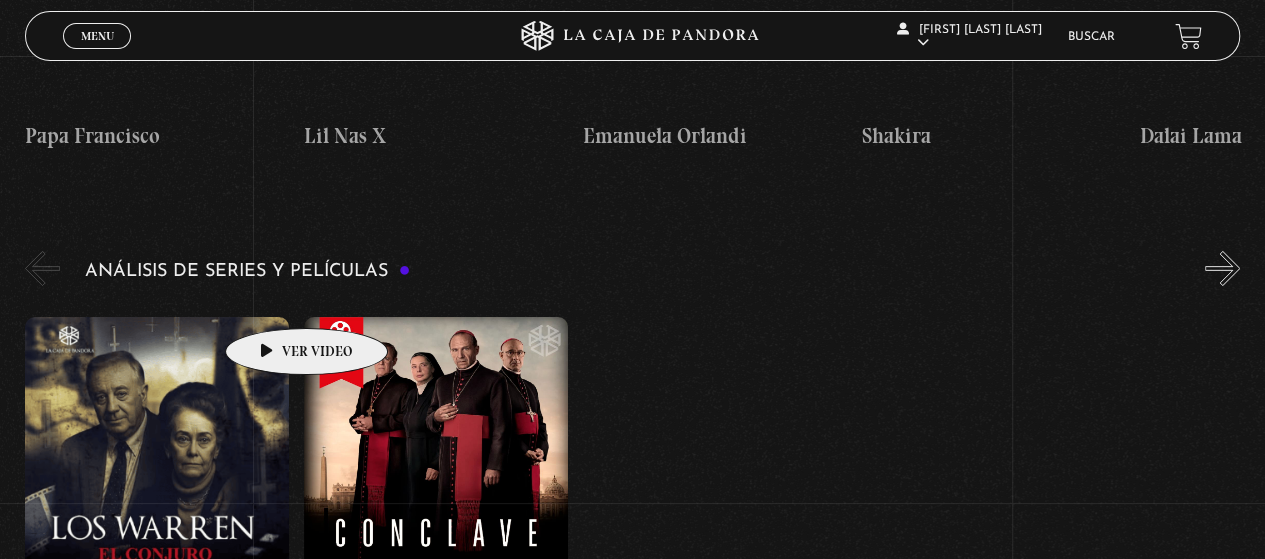 scroll, scrollTop: 3700, scrollLeft: 0, axis: vertical 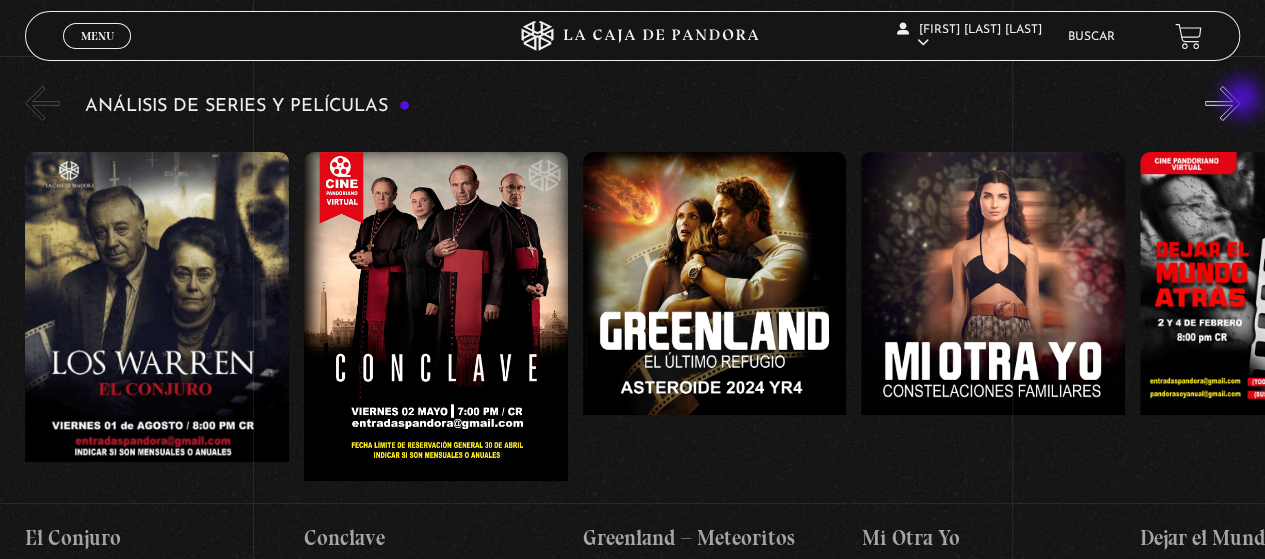 click on "»" at bounding box center (1222, 103) 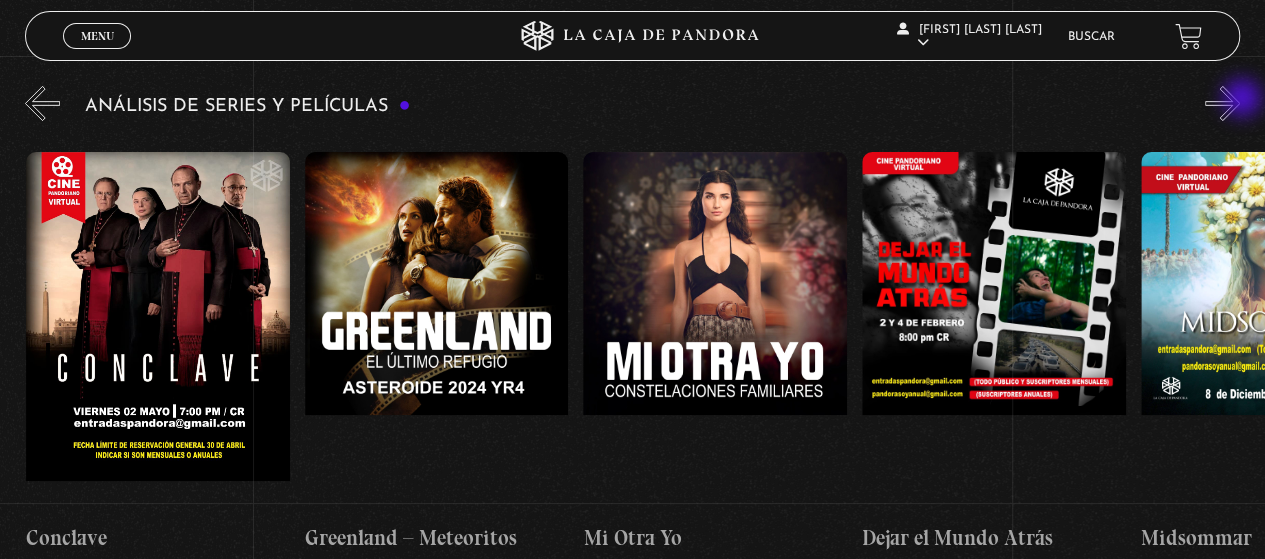 click on "»" at bounding box center (1222, 103) 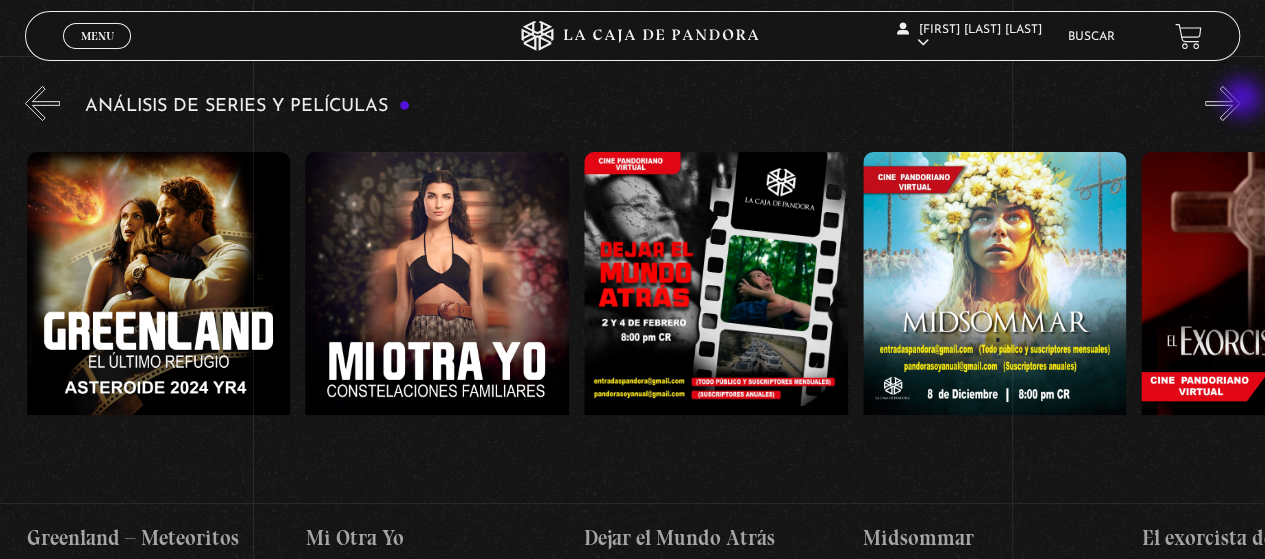 click on "»" at bounding box center [1222, 103] 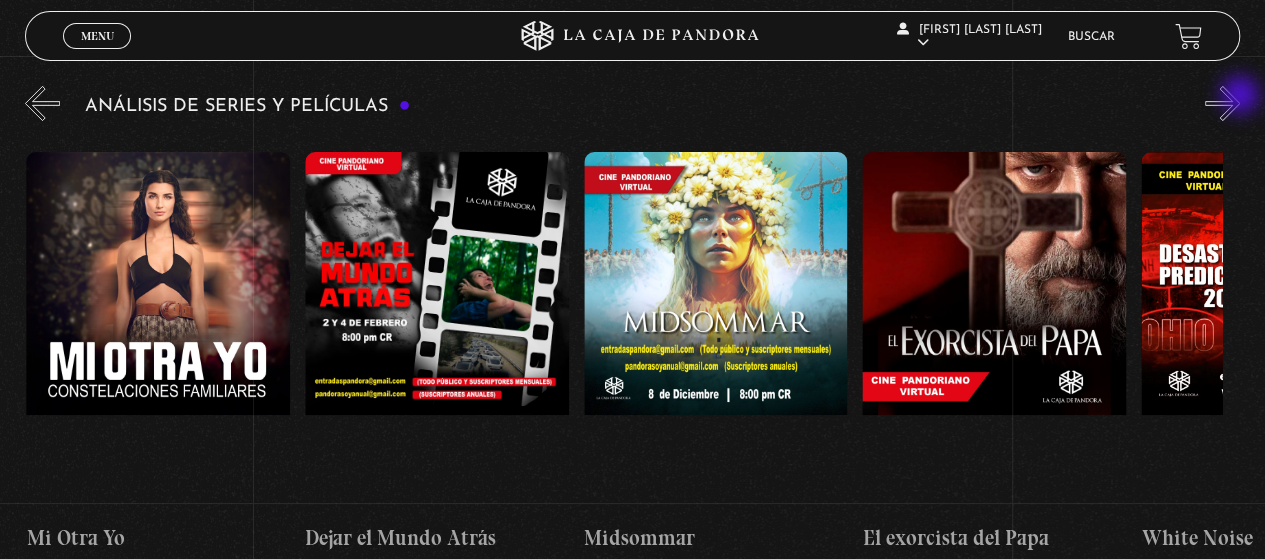 click on "»" at bounding box center (1222, 103) 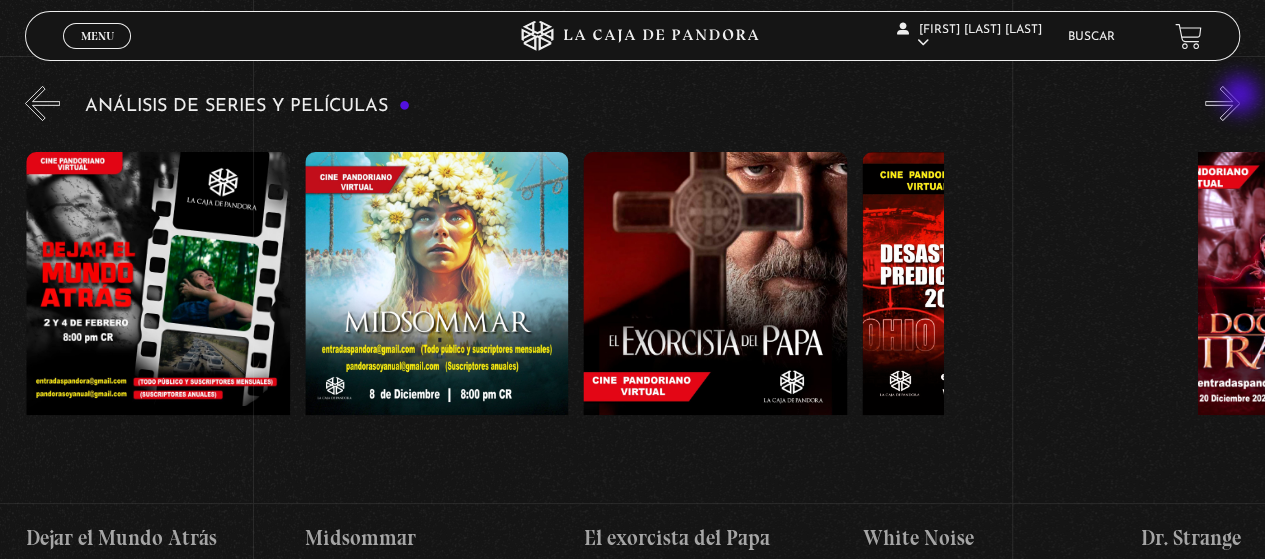 click on "»" at bounding box center [1222, 103] 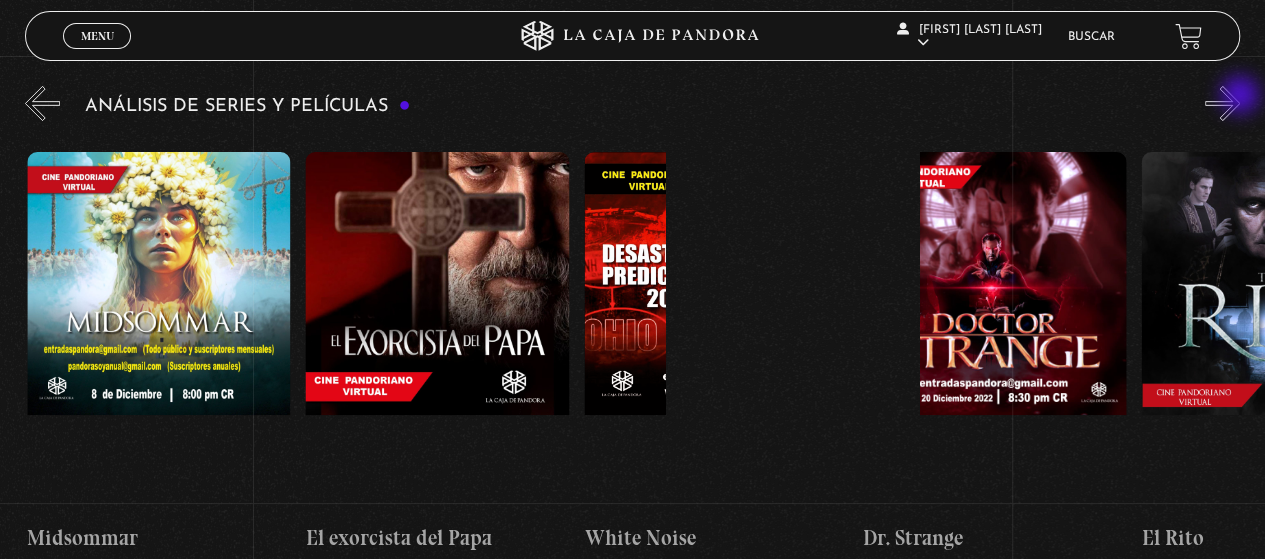 click on "»" at bounding box center [1222, 103] 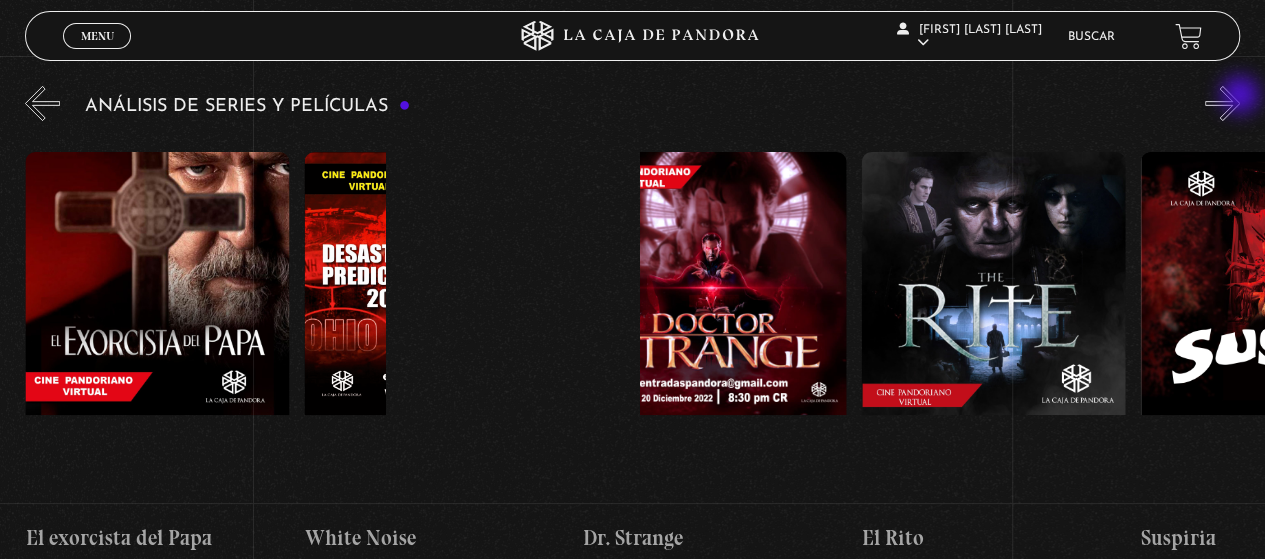 click on "»" at bounding box center (1222, 103) 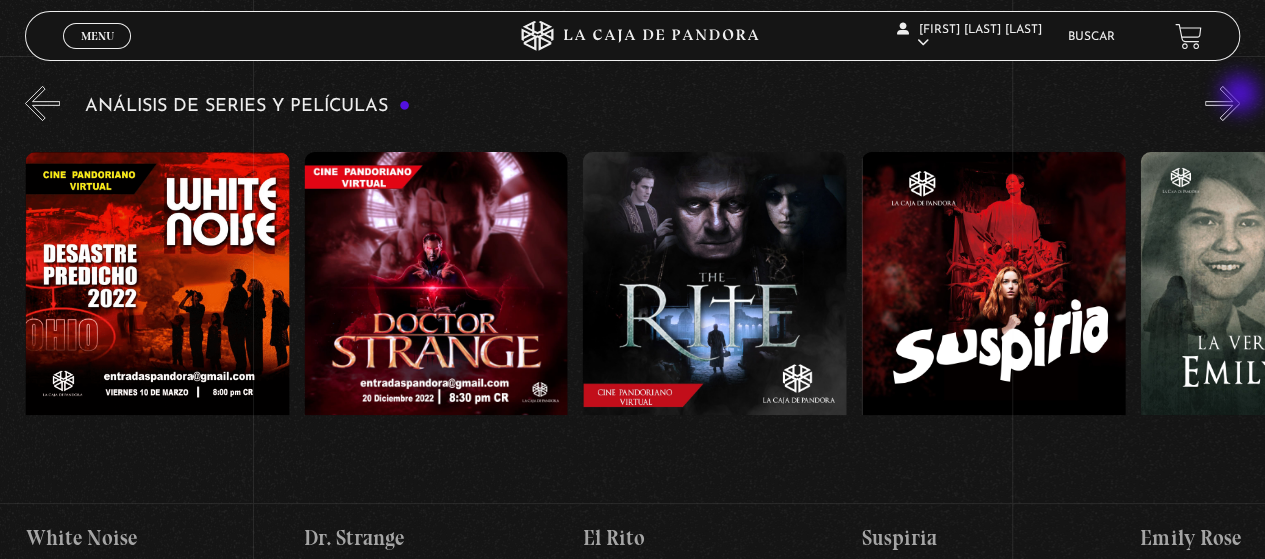 click on "»" at bounding box center (1222, 103) 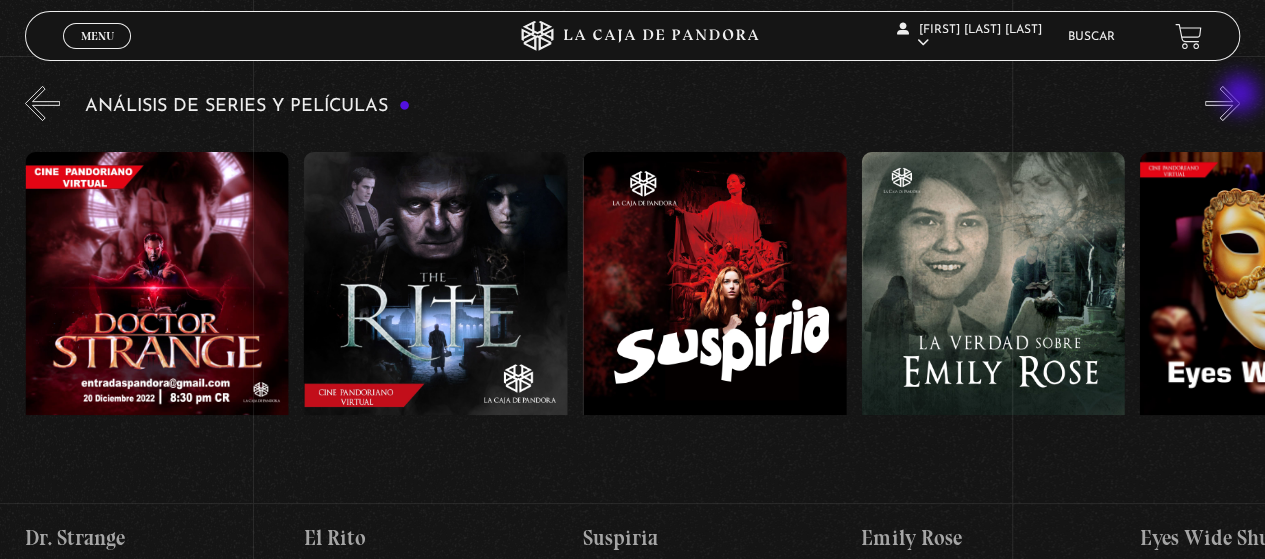 click on "»" at bounding box center [1222, 103] 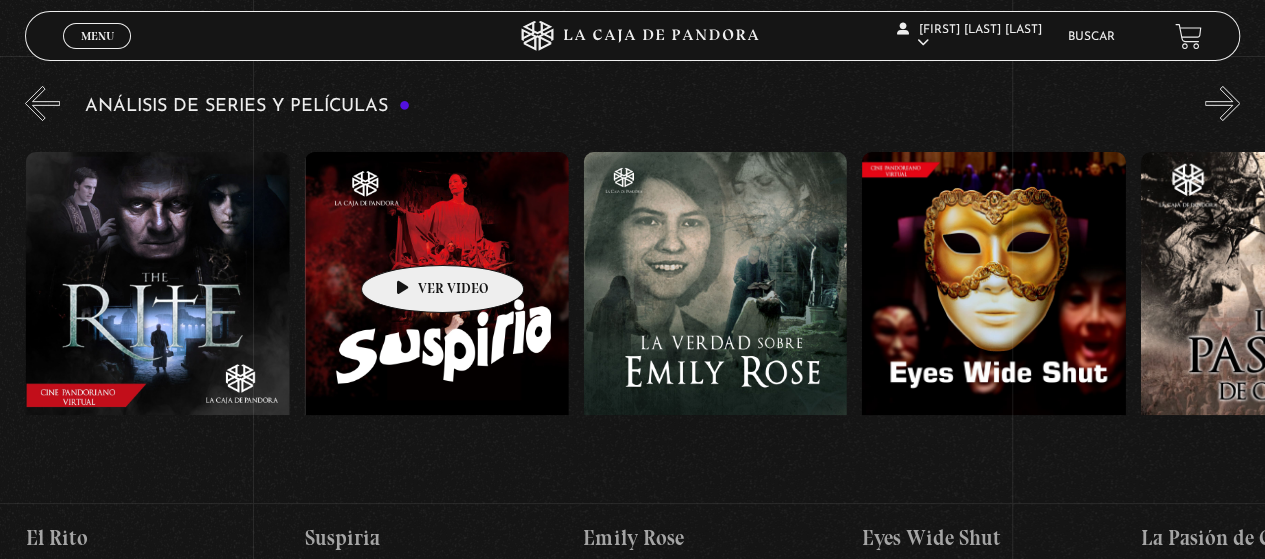 scroll, scrollTop: 0, scrollLeft: 2508, axis: horizontal 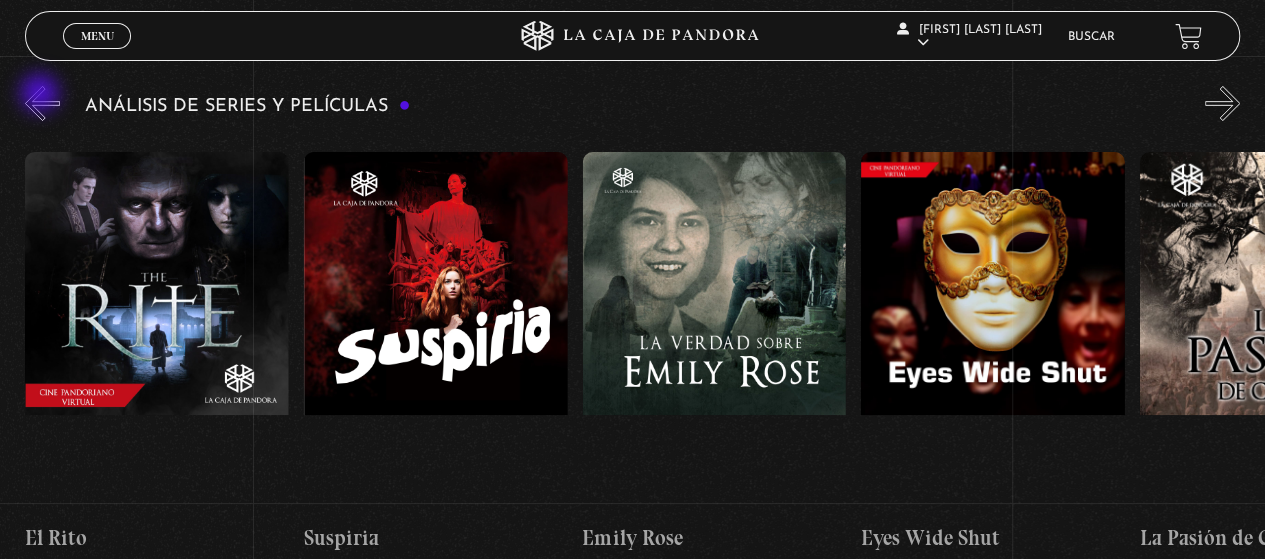 click on "«" at bounding box center [42, 103] 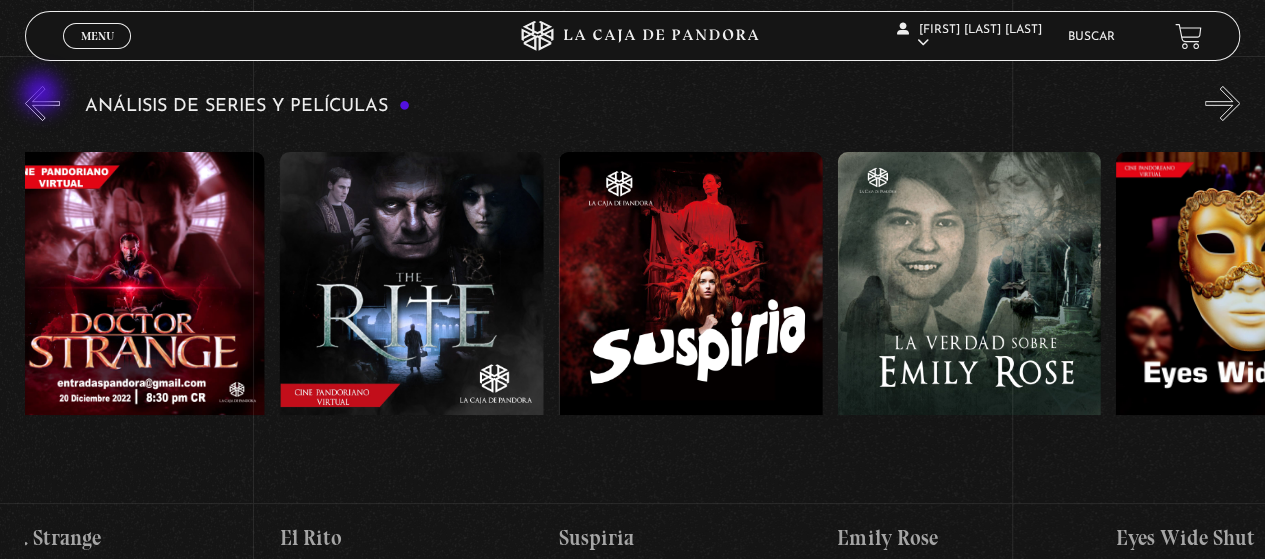 click on "«" at bounding box center [42, 103] 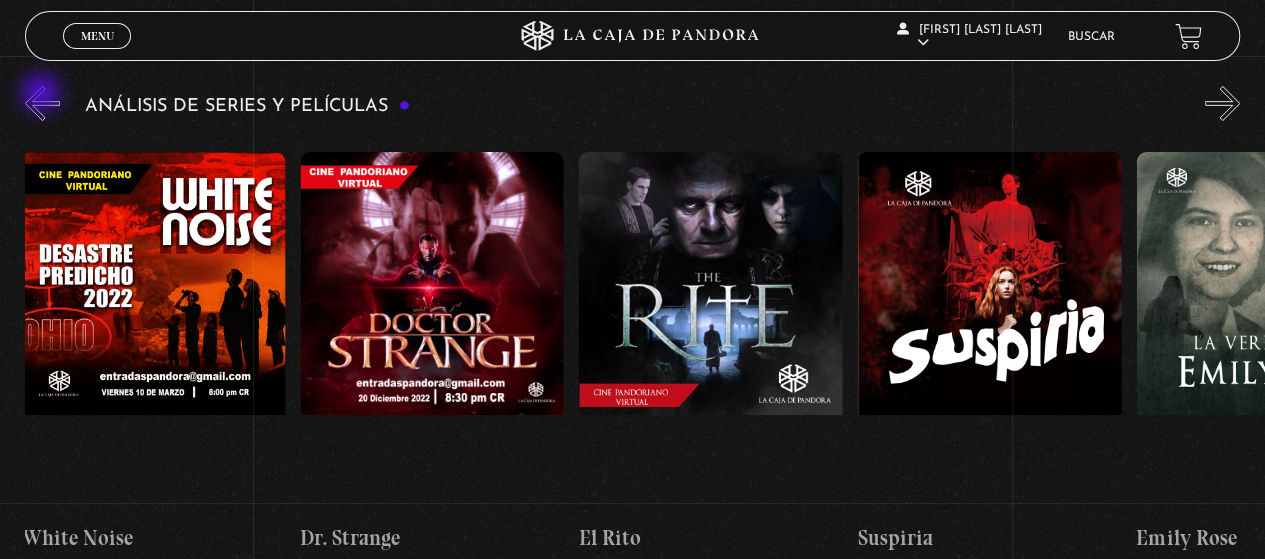 click on "«" at bounding box center (42, 103) 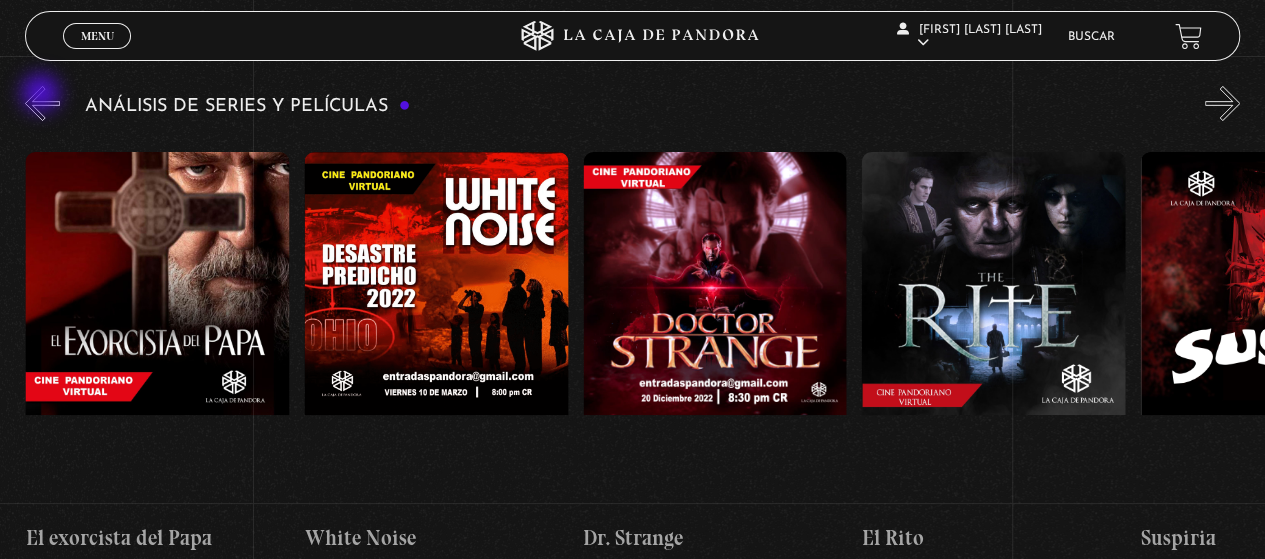 click on "«" at bounding box center [42, 103] 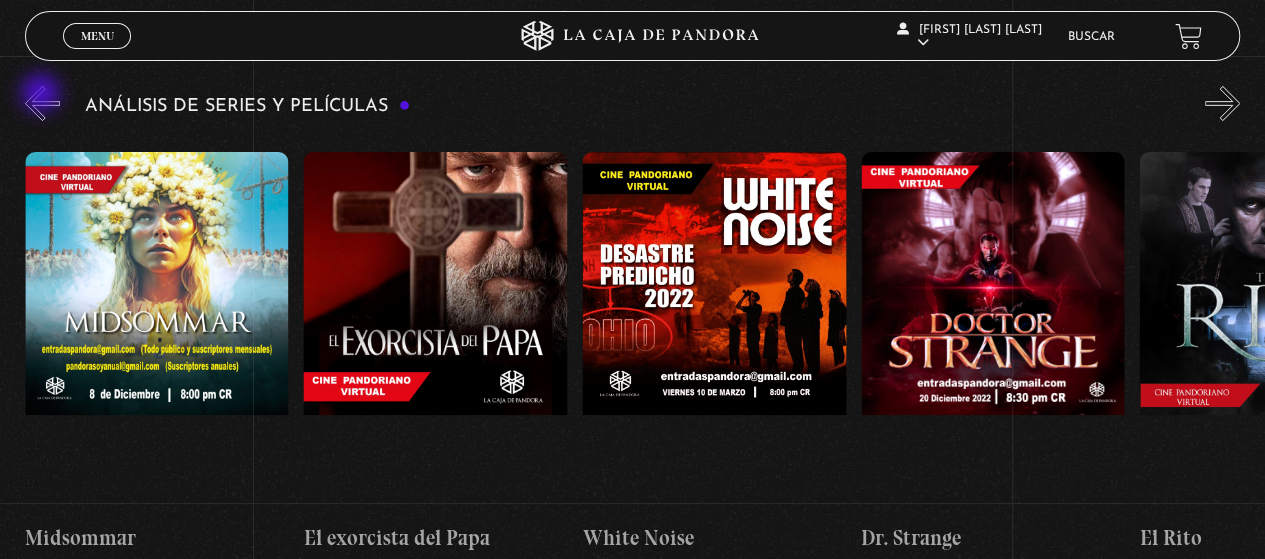 click on "«" at bounding box center [42, 103] 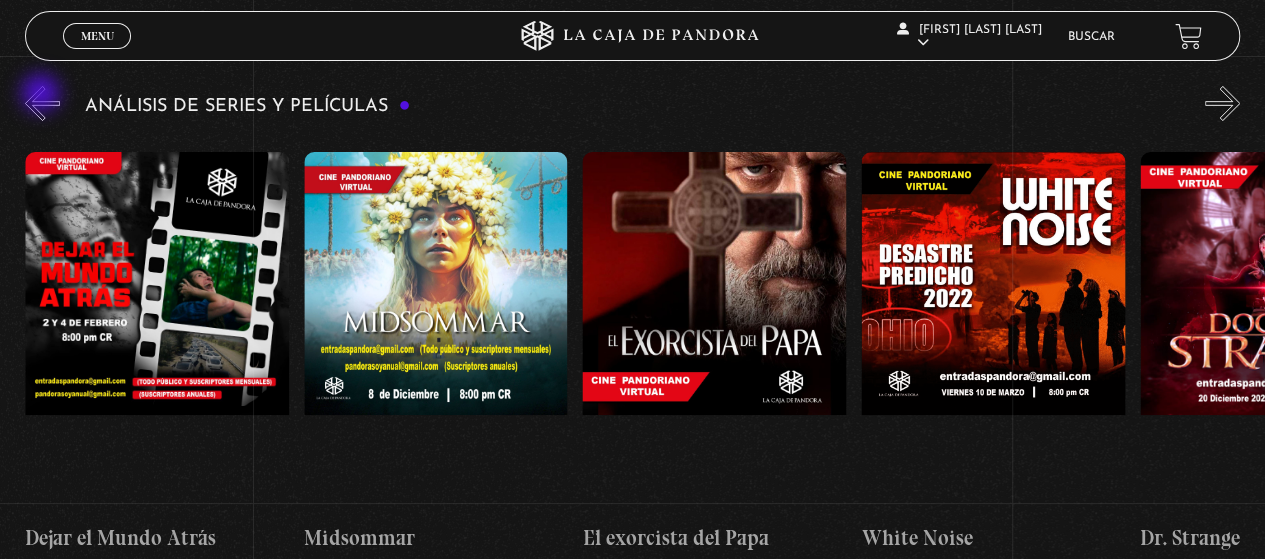 click on "«" at bounding box center (42, 103) 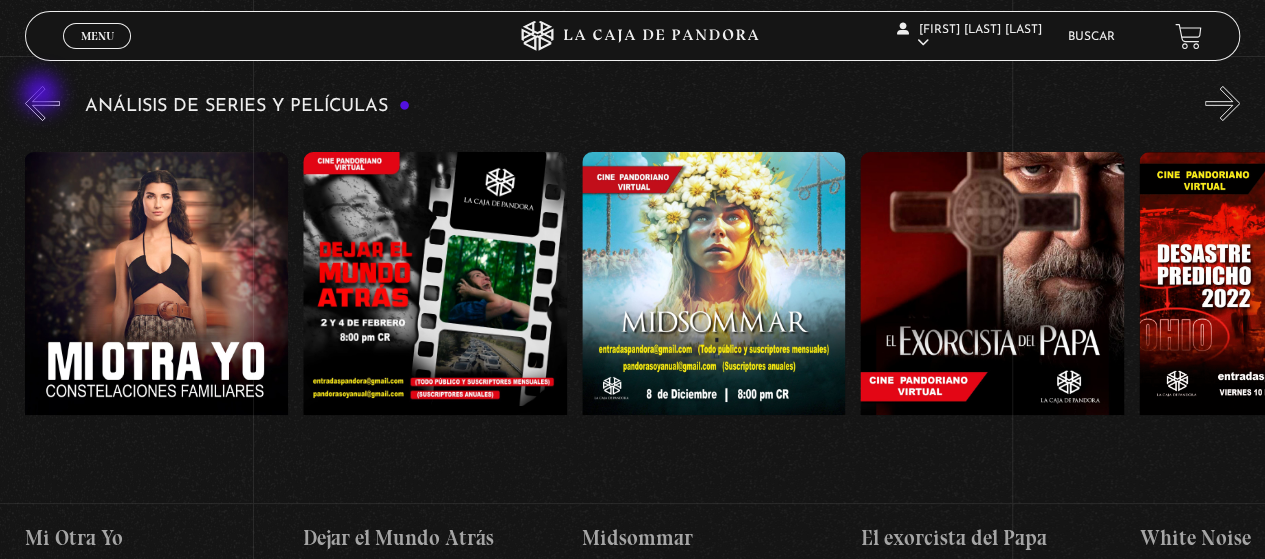 click on "«" at bounding box center (42, 103) 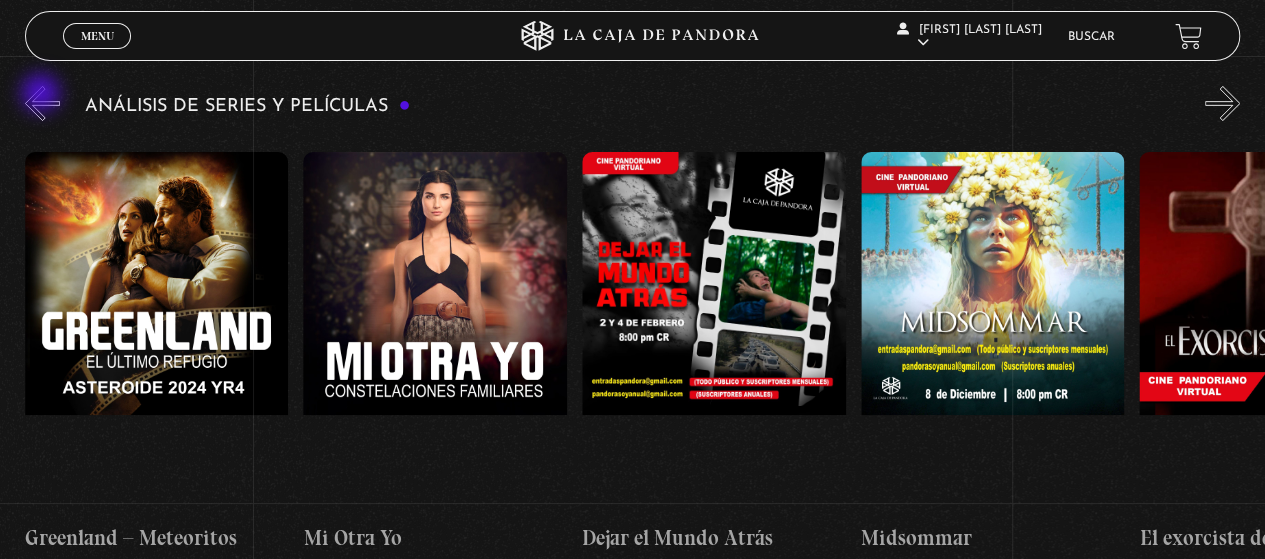 click on "«" at bounding box center (42, 103) 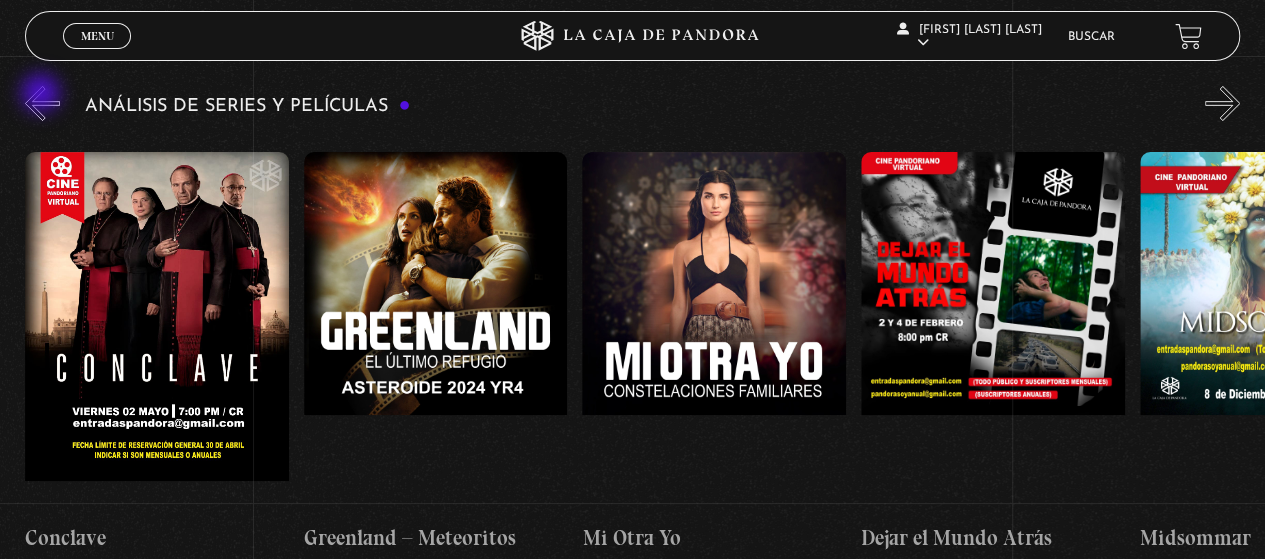 click on "«" at bounding box center (42, 103) 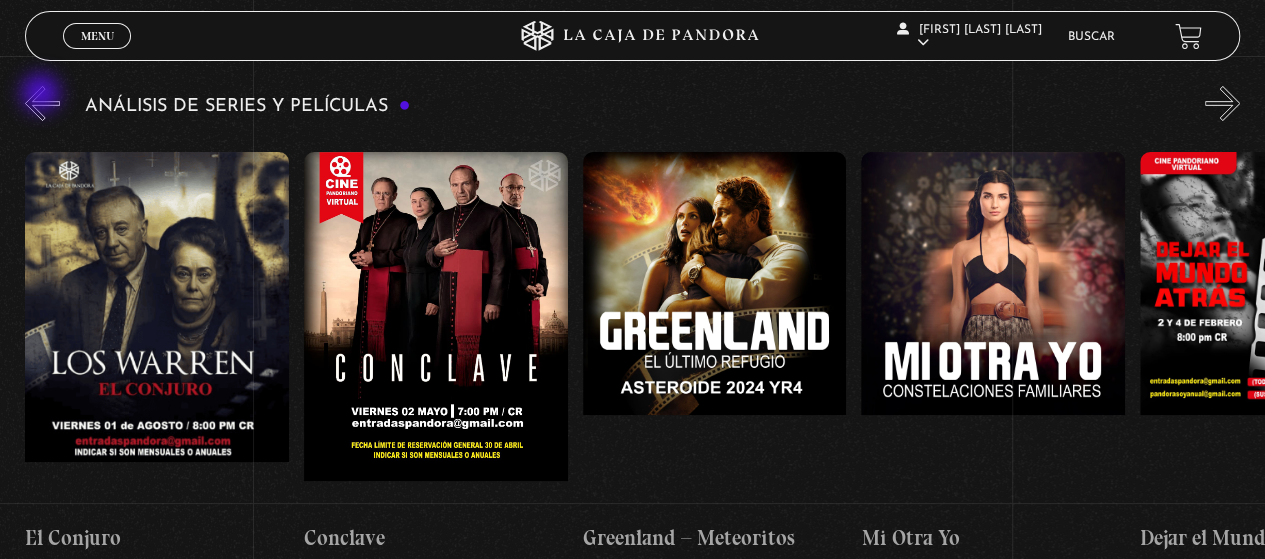 scroll, scrollTop: 0, scrollLeft: 0, axis: both 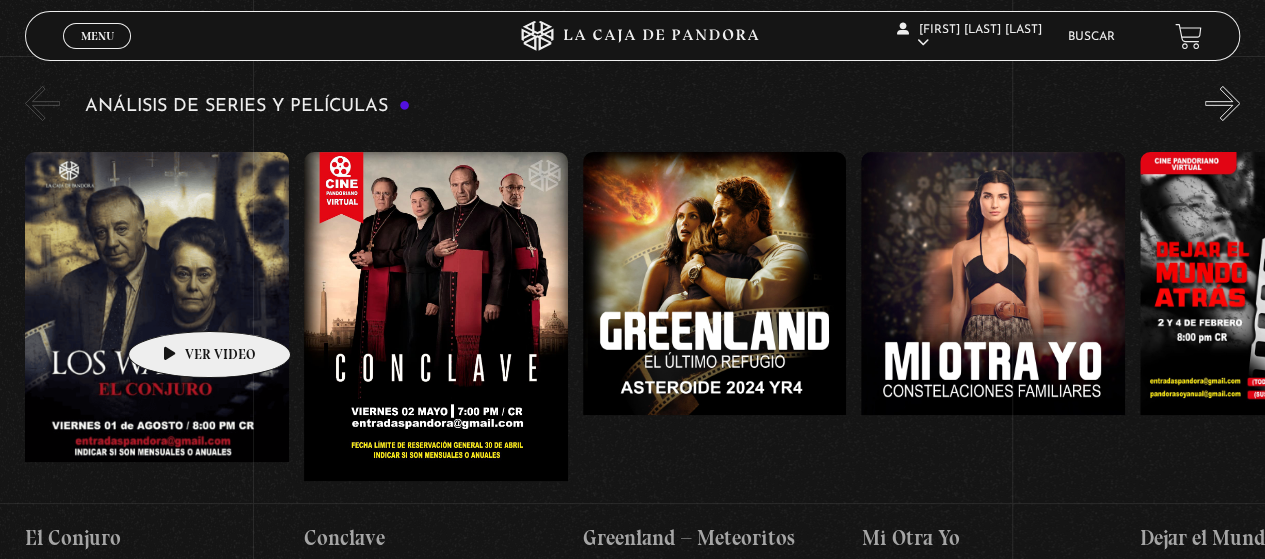 click at bounding box center (157, 332) 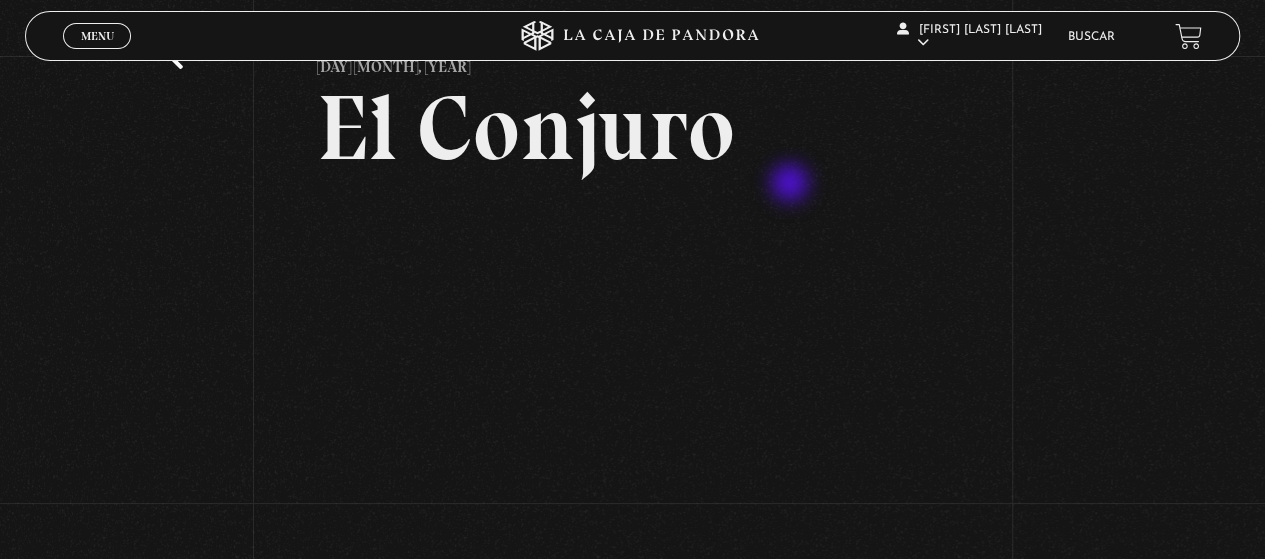 scroll, scrollTop: 100, scrollLeft: 0, axis: vertical 